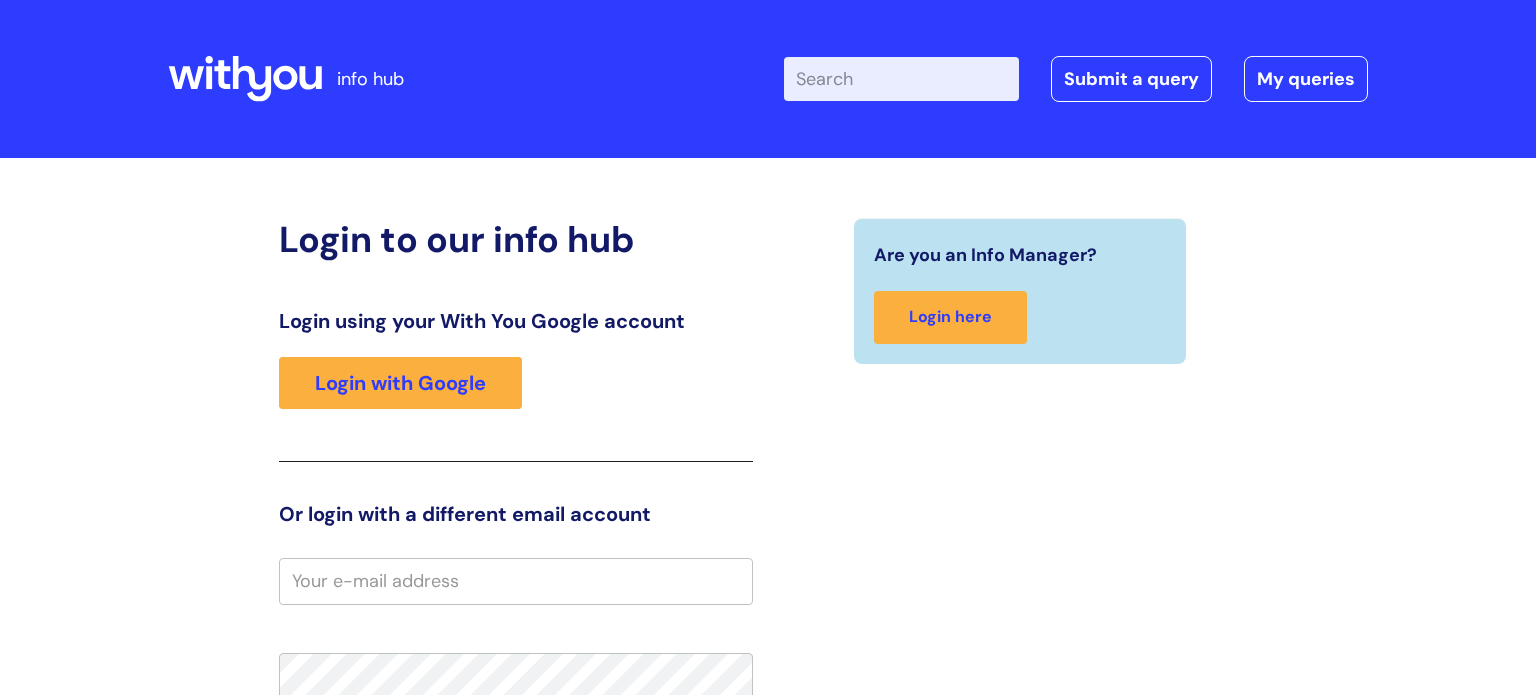 scroll, scrollTop: 0, scrollLeft: 0, axis: both 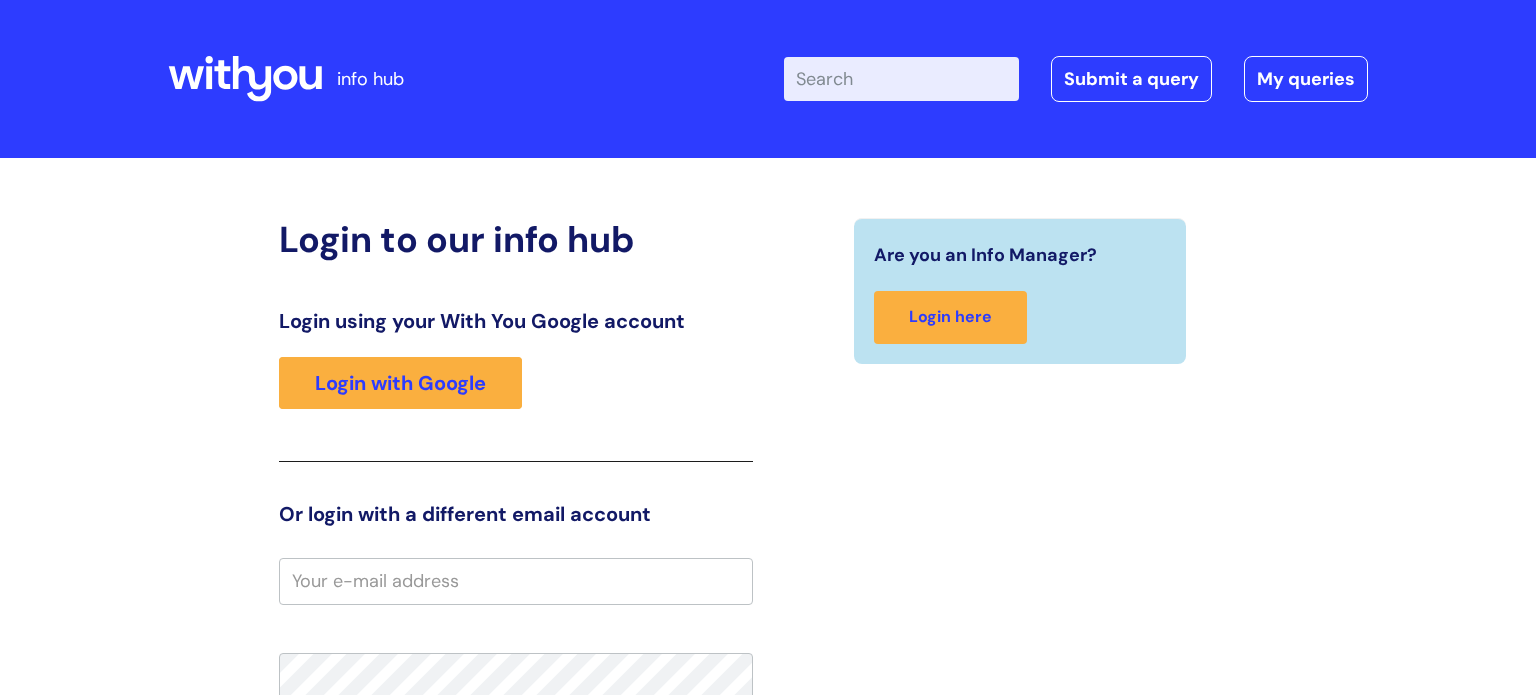 click on "Enter your search term here..." at bounding box center [901, 79] 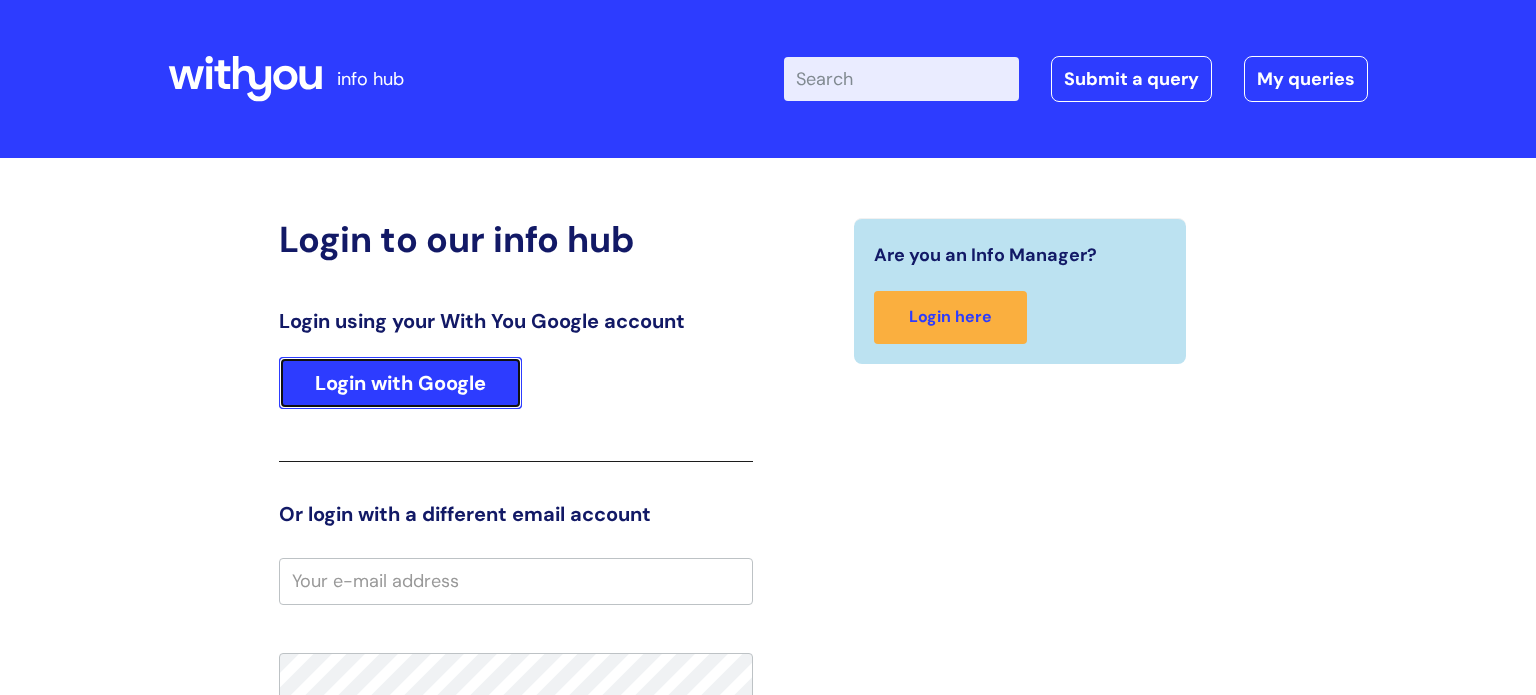click on "Login with Google" at bounding box center (400, 383) 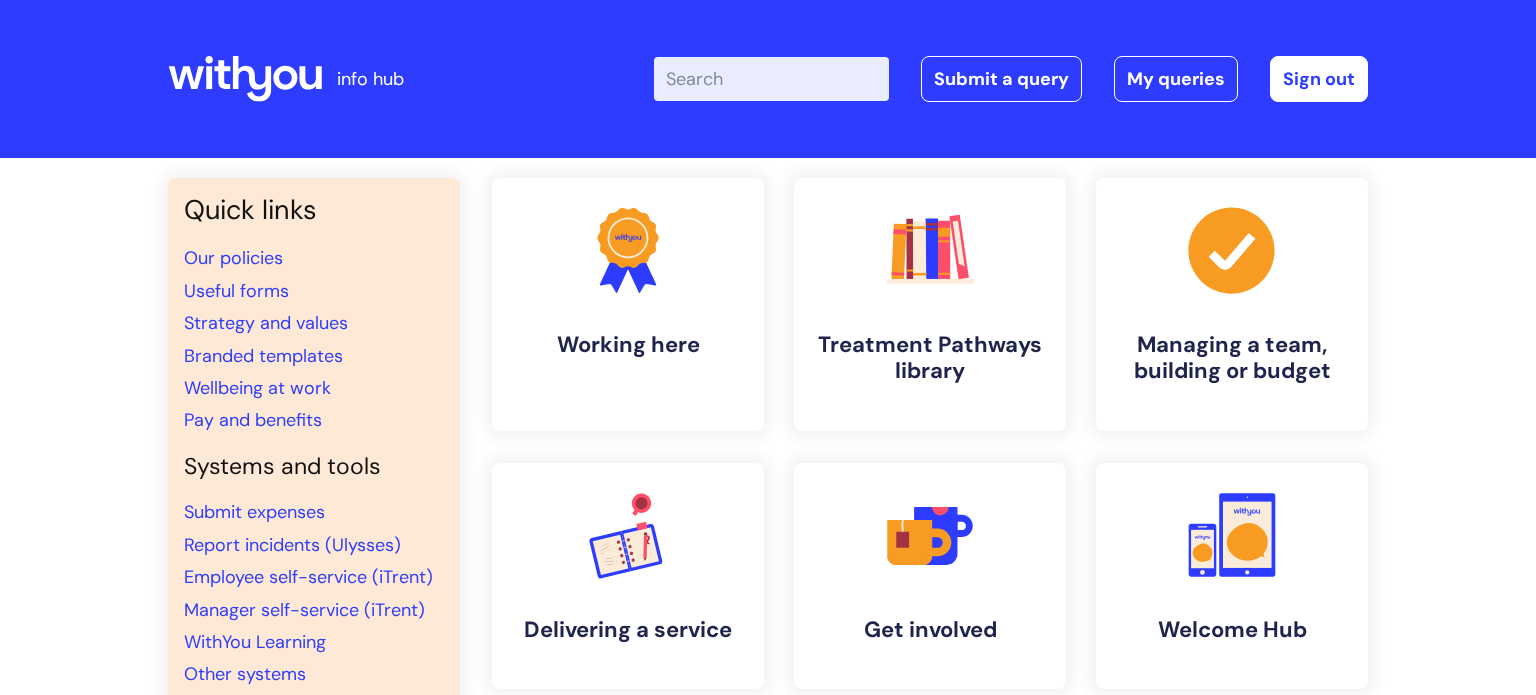 scroll, scrollTop: 0, scrollLeft: 0, axis: both 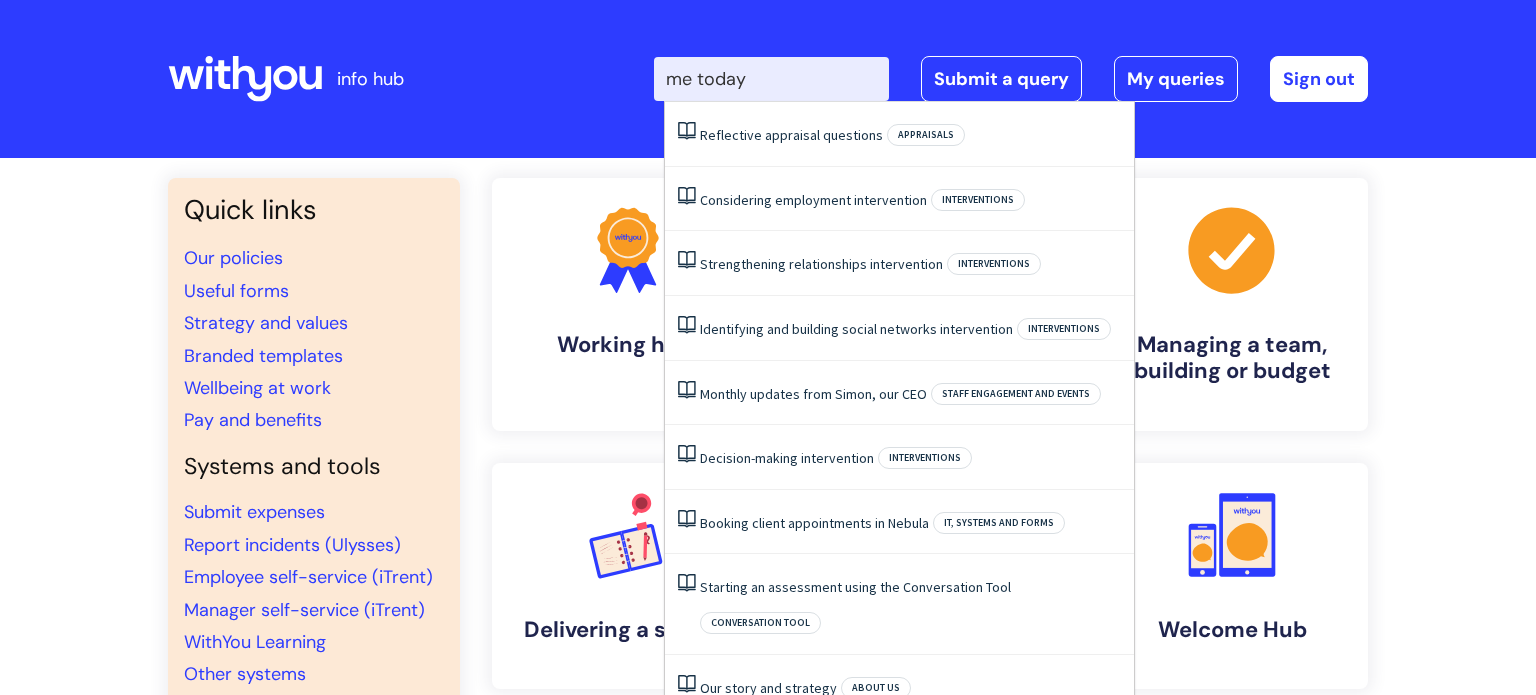 type on "me today" 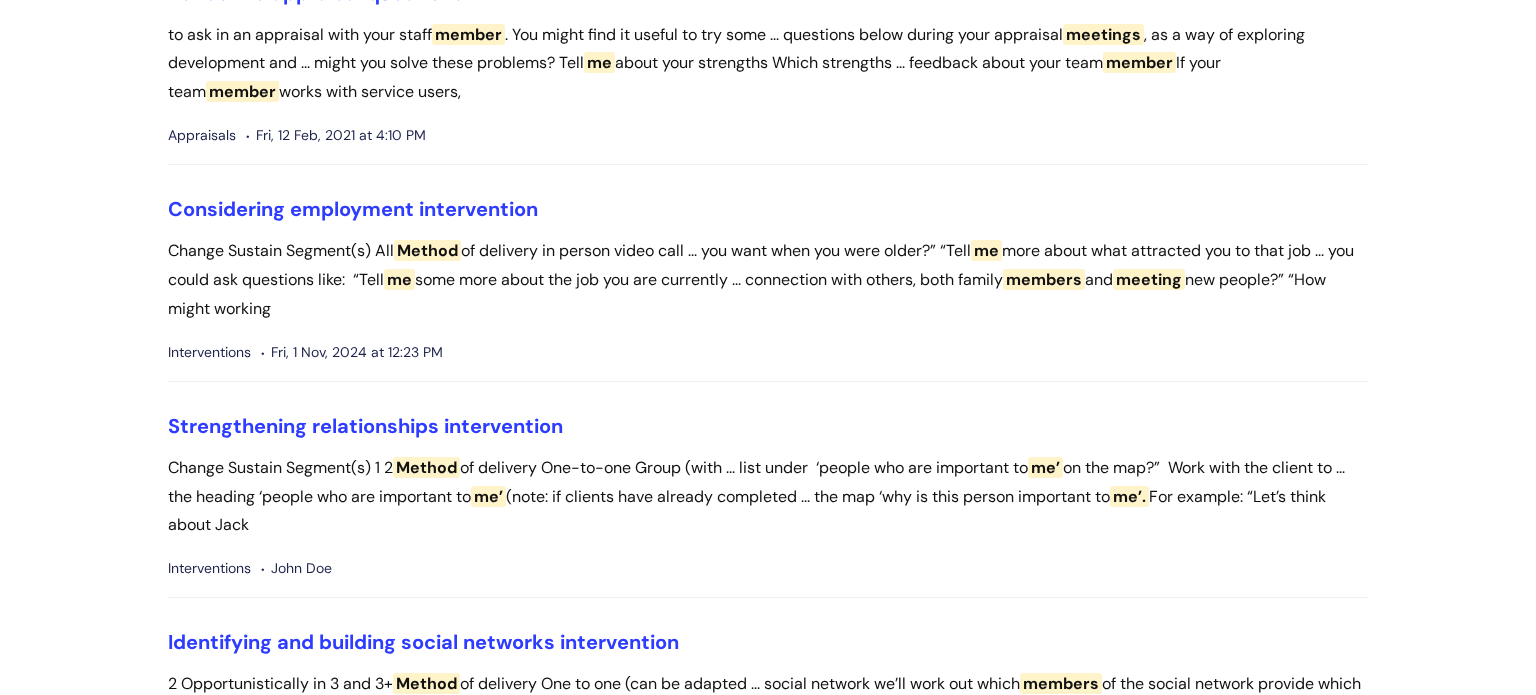 scroll, scrollTop: 0, scrollLeft: 0, axis: both 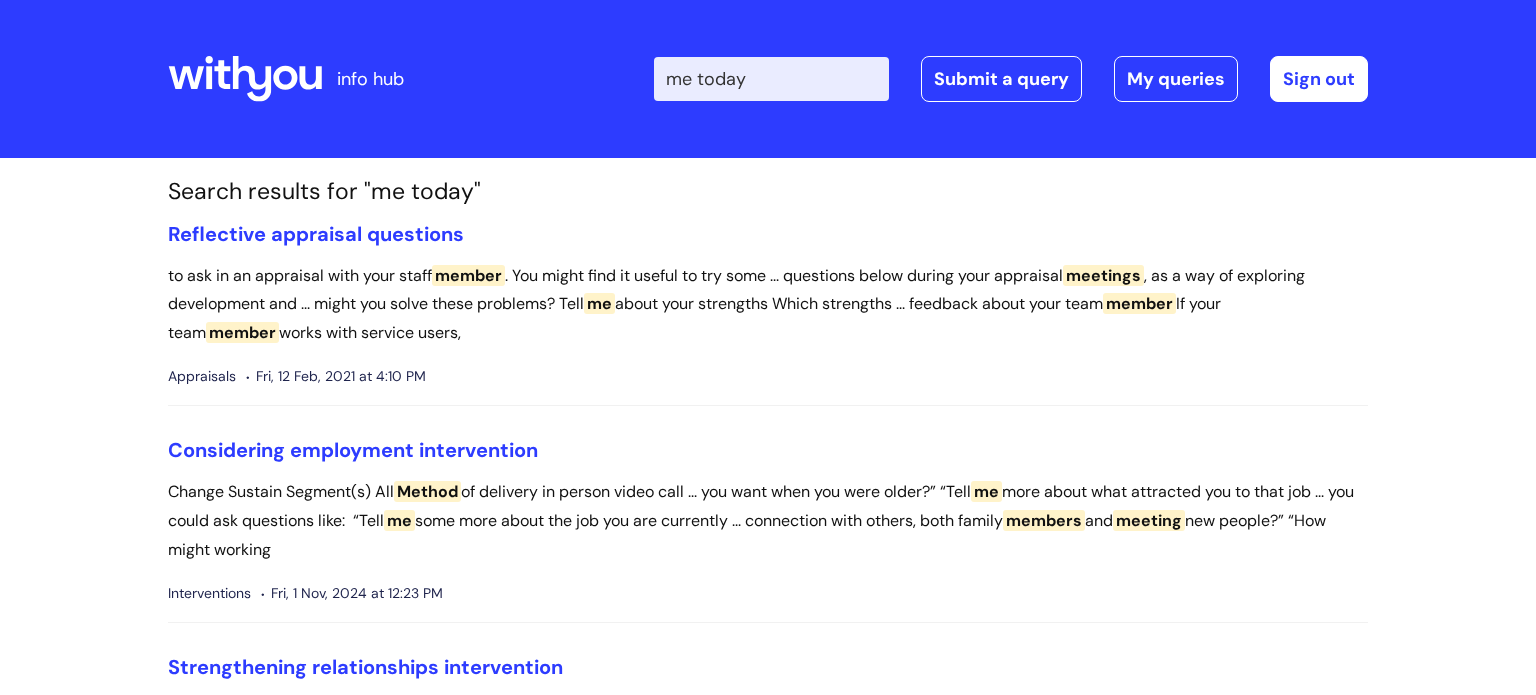 click 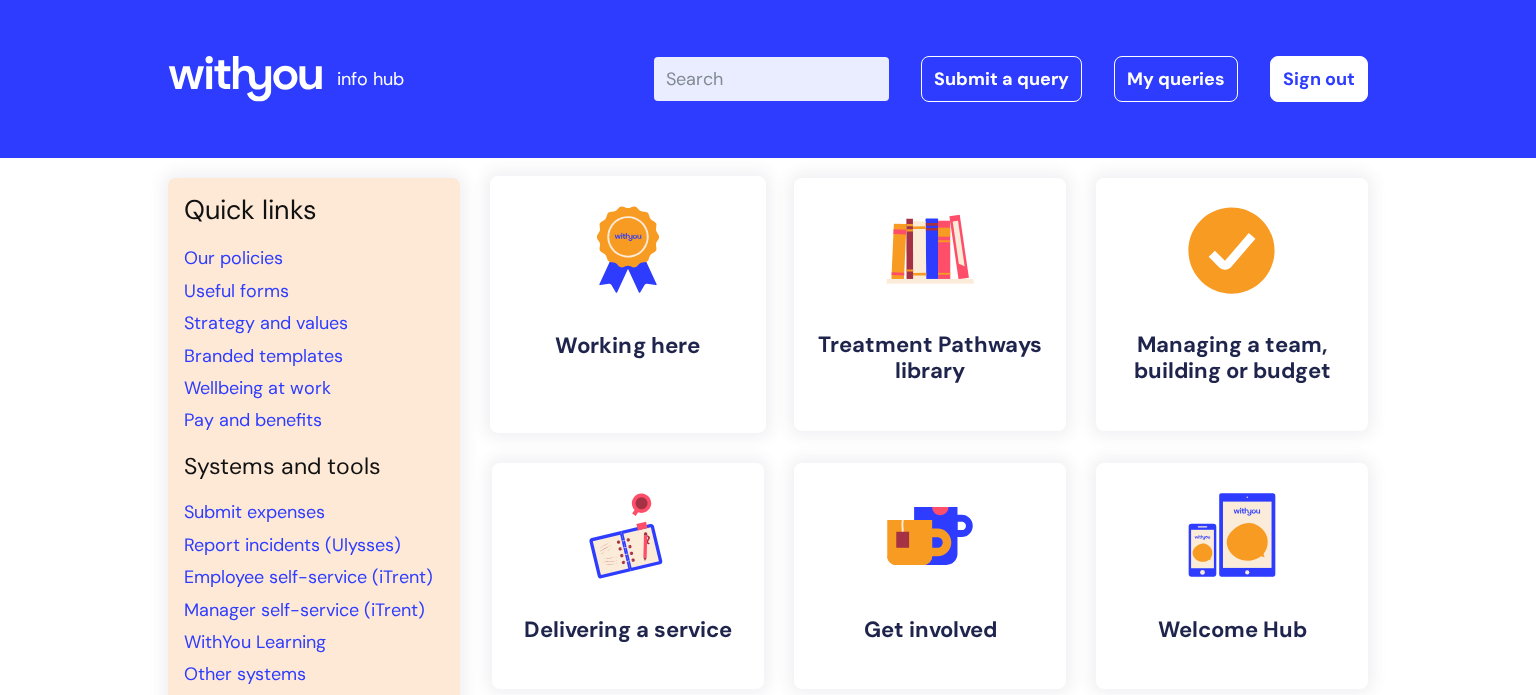 scroll, scrollTop: 0, scrollLeft: 0, axis: both 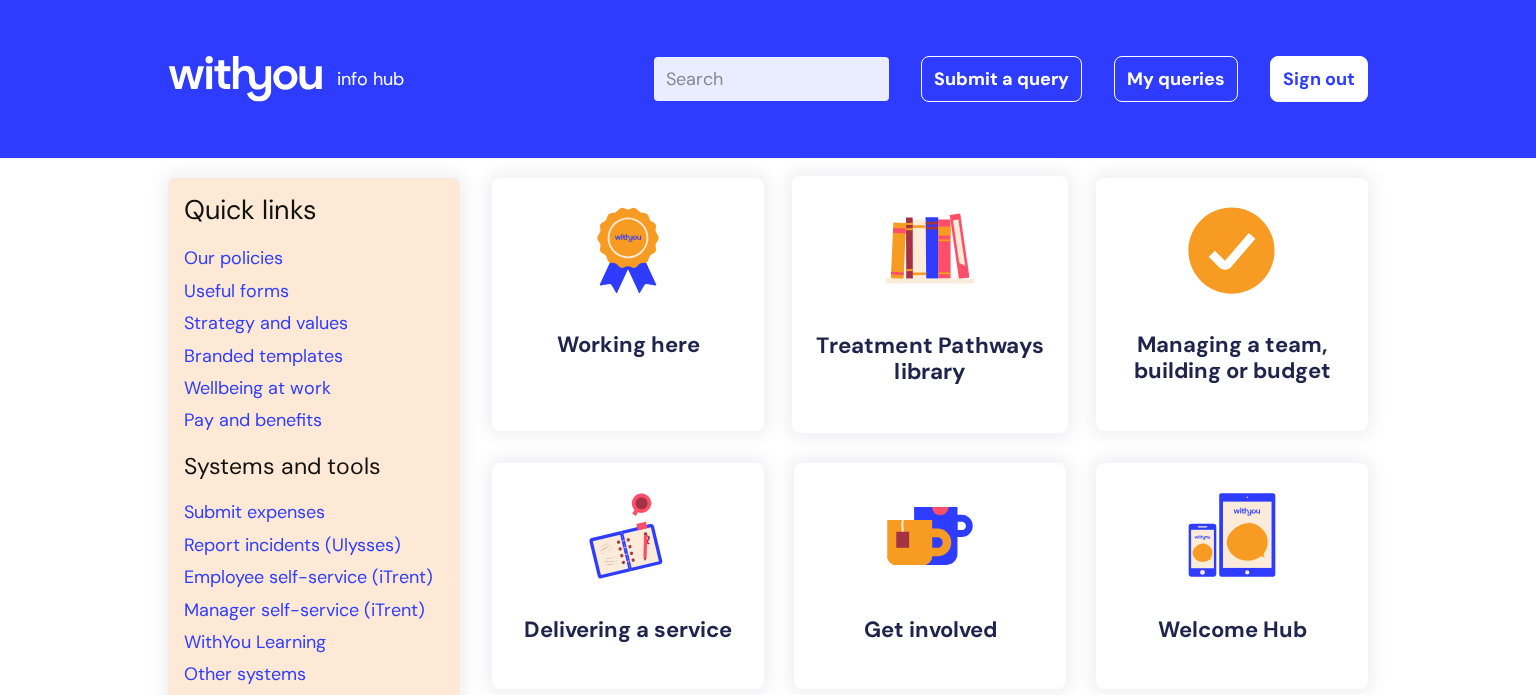 click on ".cls-1{fill:#f89b22;}.cls-1,.cls-2,.cls-3,.cls-4,.cls-5,.cls-6,.cls-7{stroke-width:0px;}.cls-2{fill:#2d3cff;}.cls-3{fill:#3b2060;}.cls-4{fill:#5763ff;}.cls-5{fill:#a53144;}.cls-6{fill:#fe4e69;}.cls-7{fill:#028177;}" 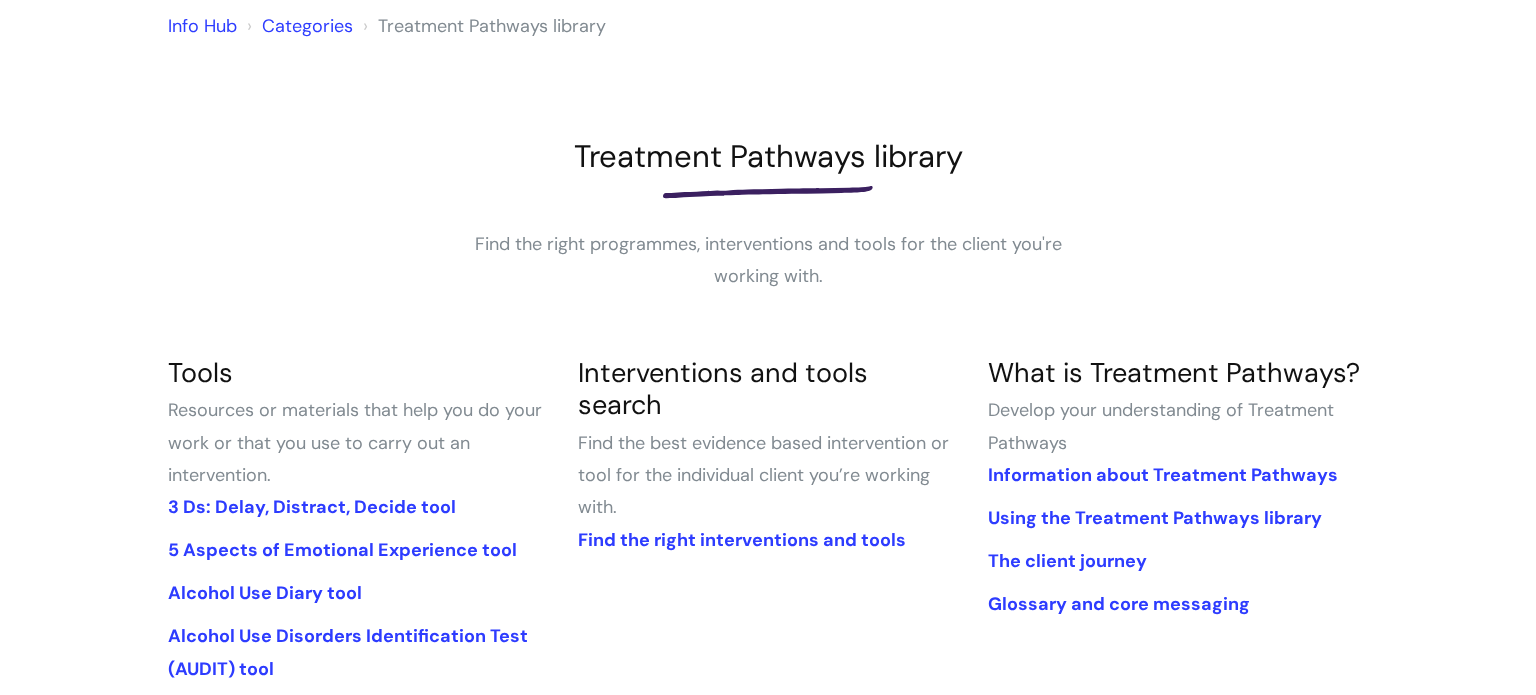 scroll, scrollTop: 356, scrollLeft: 0, axis: vertical 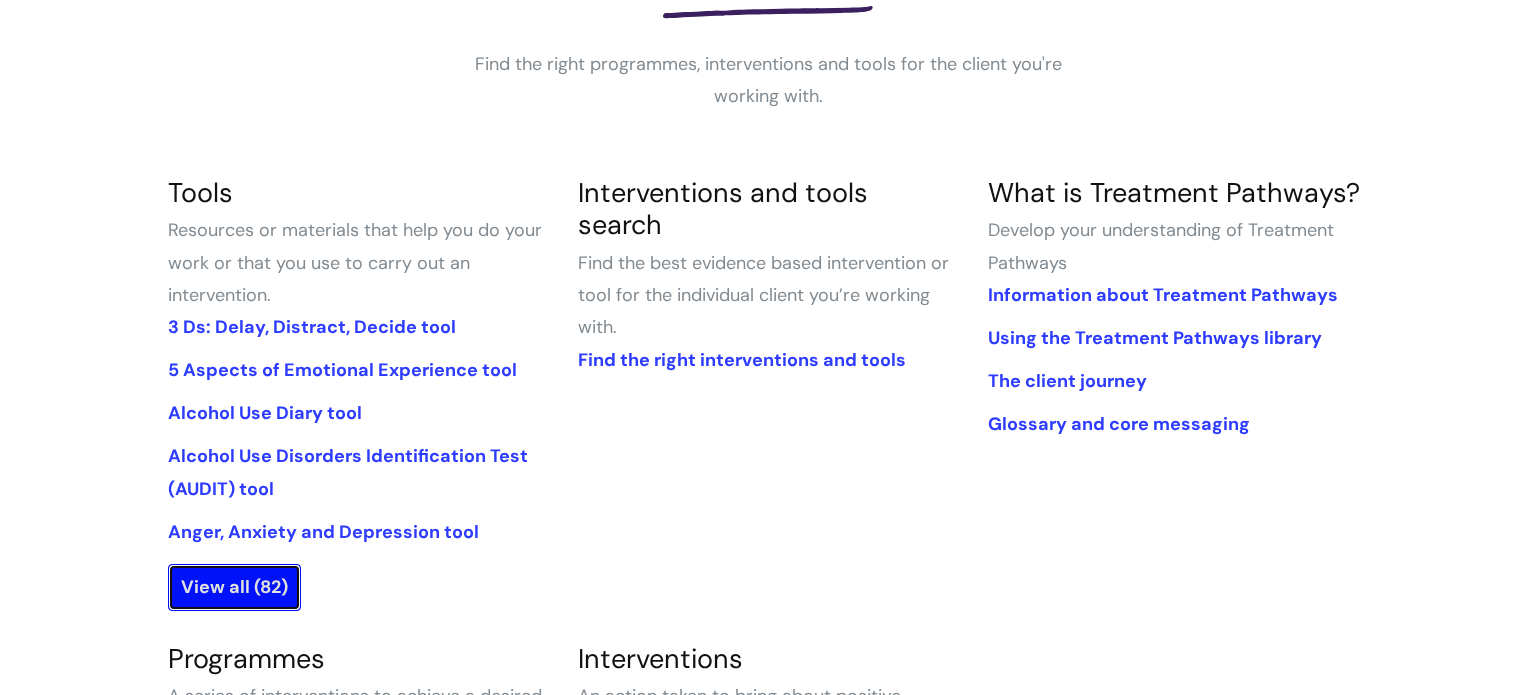 click on "View all (82)" at bounding box center (234, 587) 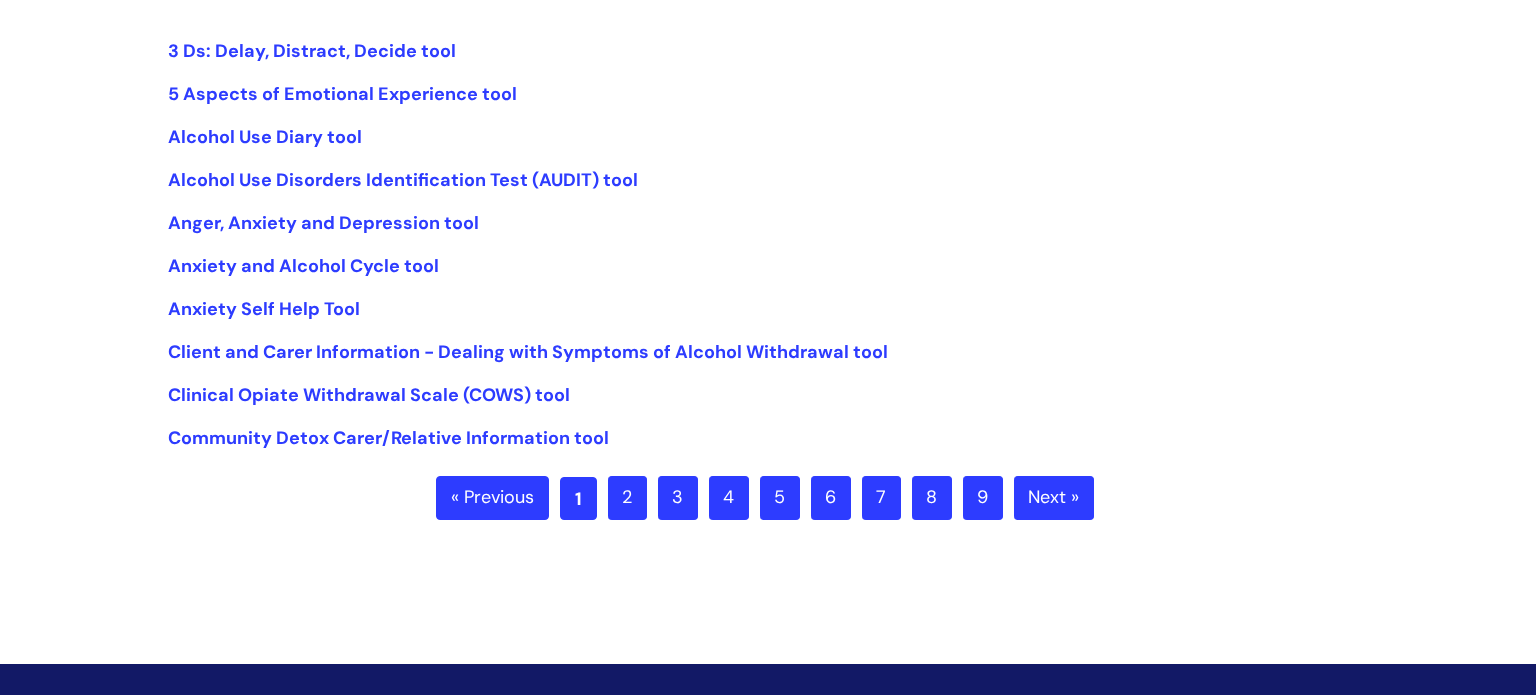 scroll, scrollTop: 490, scrollLeft: 0, axis: vertical 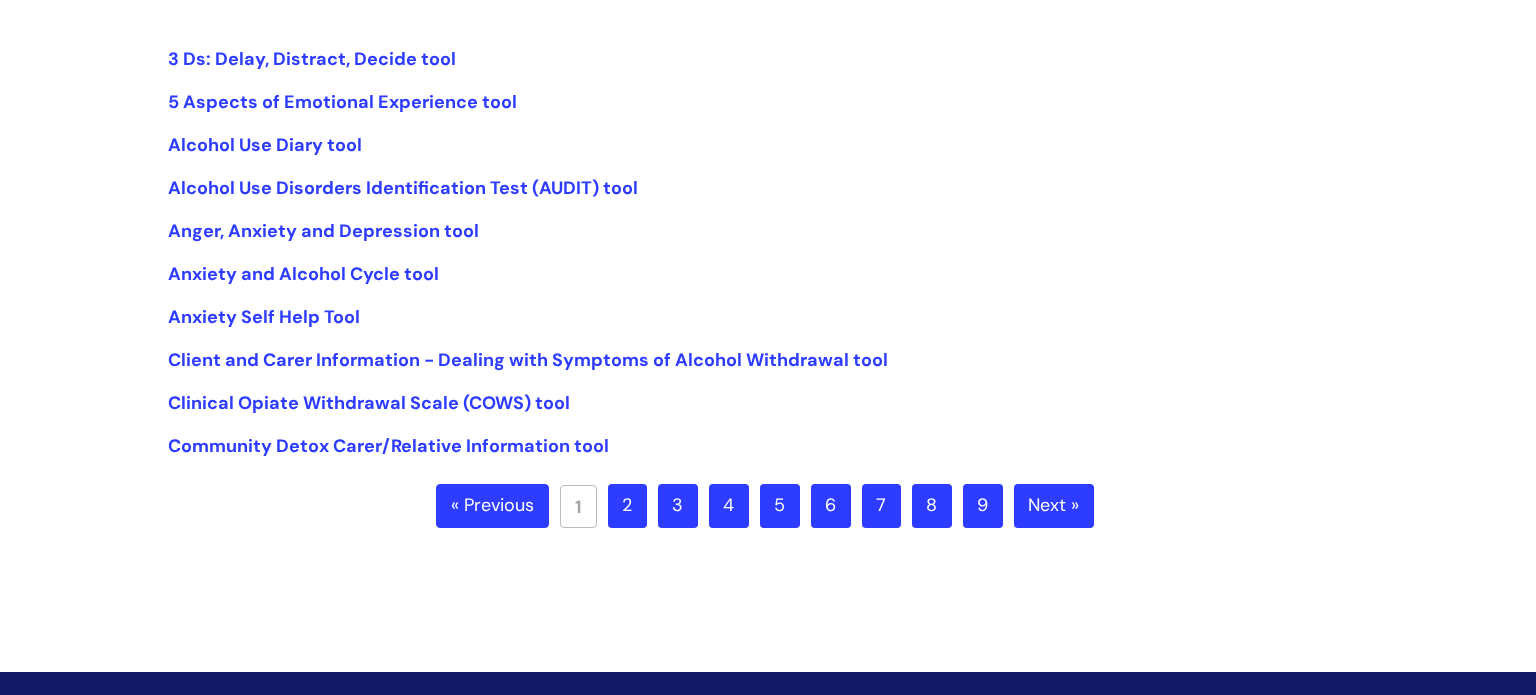 click on "2" at bounding box center (627, 506) 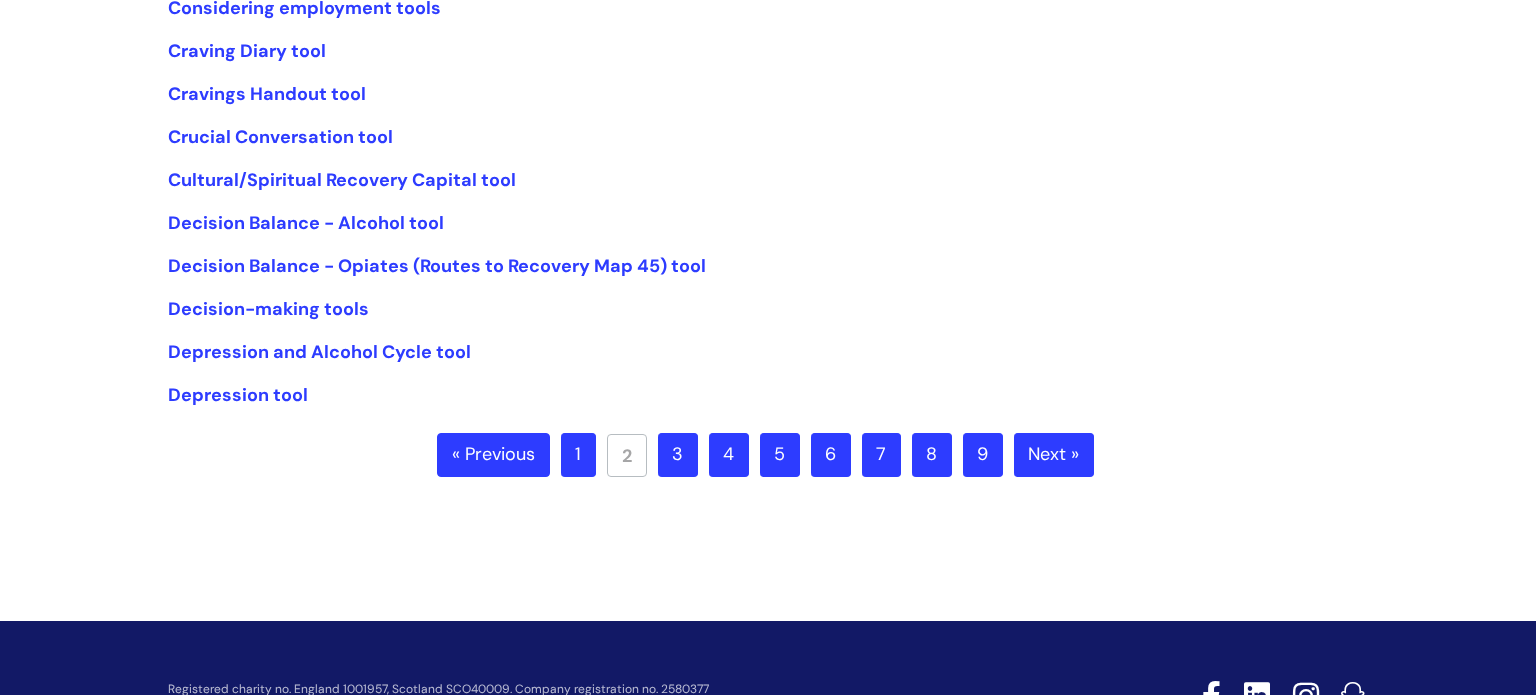 scroll, scrollTop: 556, scrollLeft: 0, axis: vertical 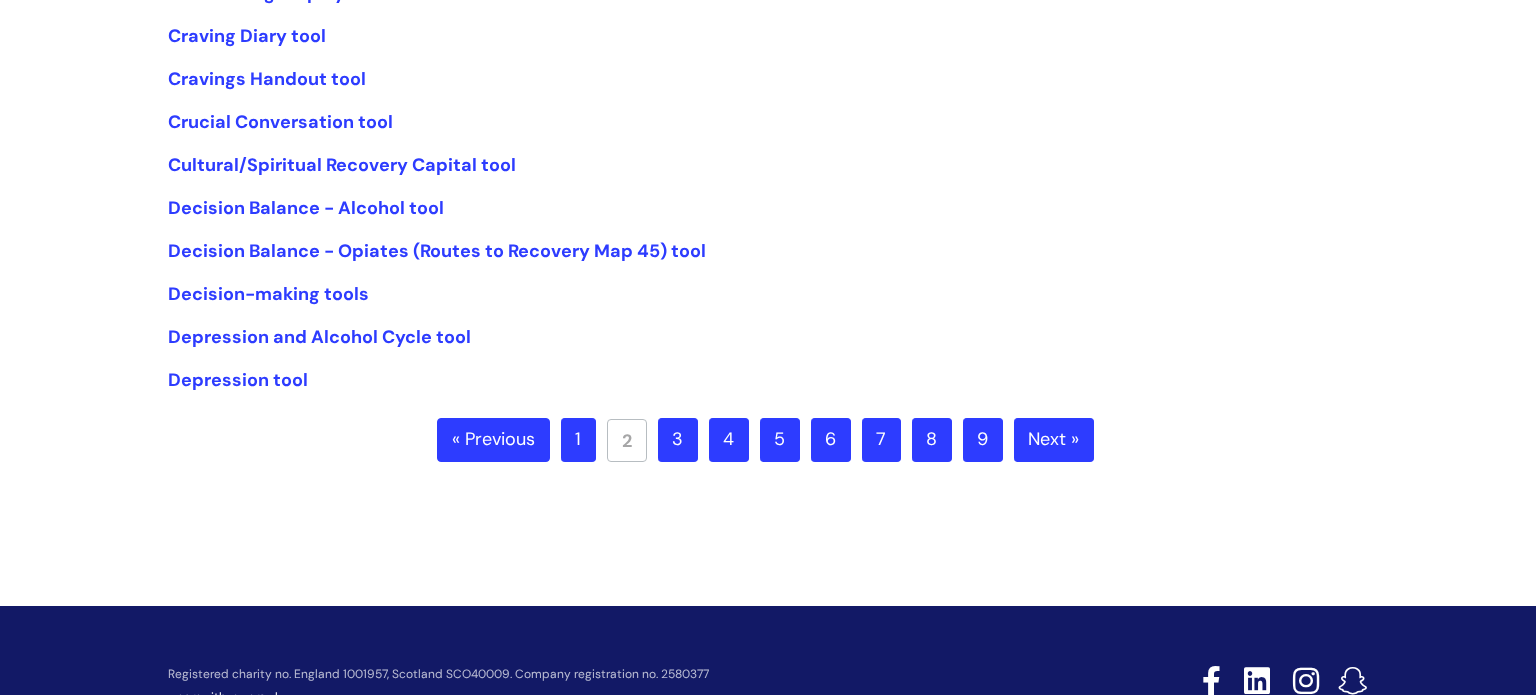 click on "7" at bounding box center (881, 440) 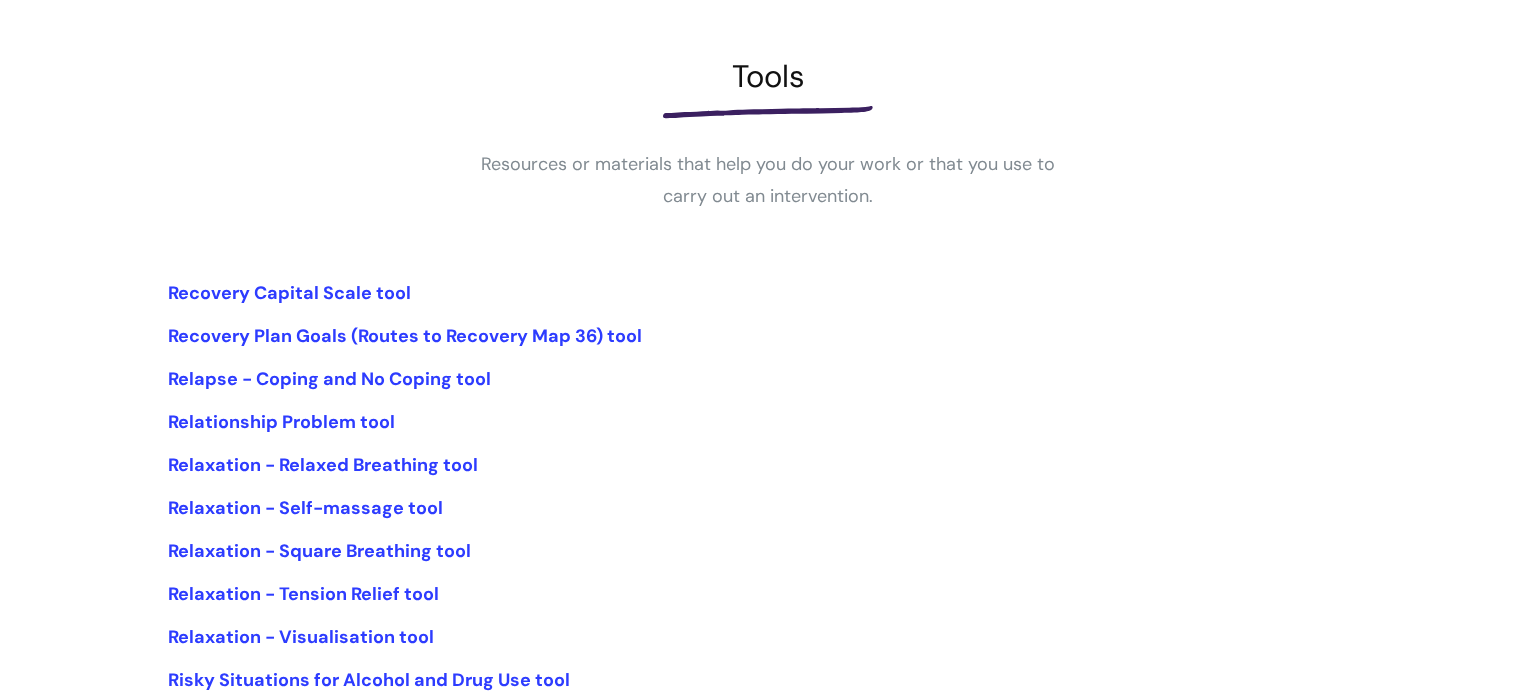 scroll, scrollTop: 416, scrollLeft: 0, axis: vertical 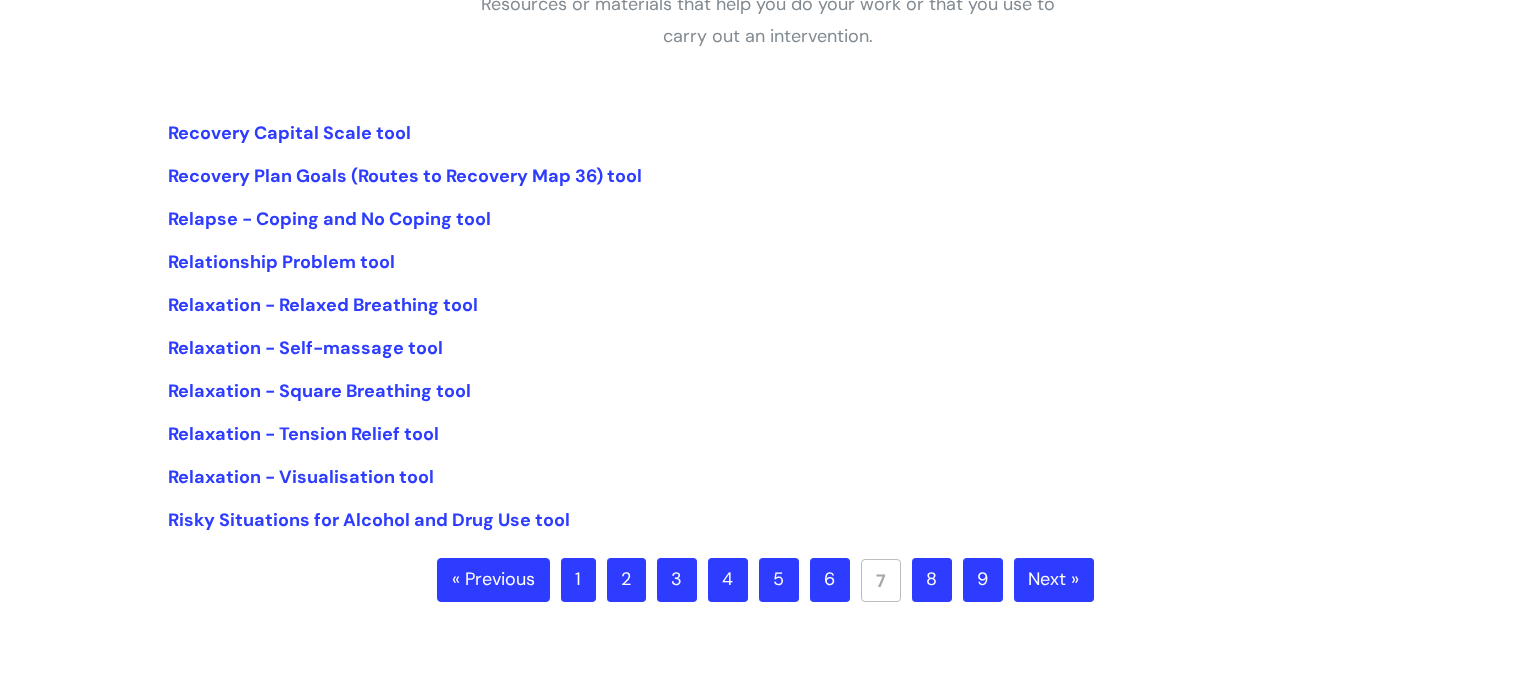 click on "5" at bounding box center (779, 580) 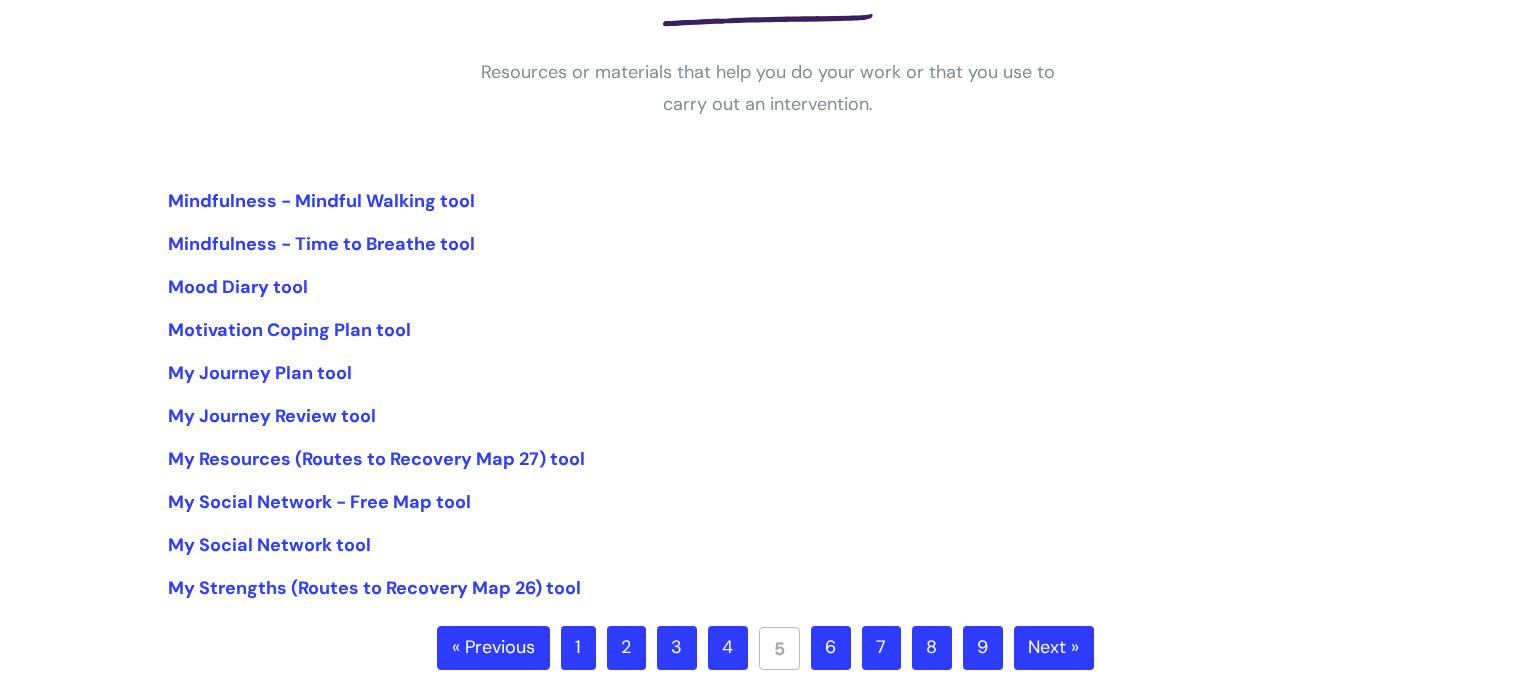 scroll, scrollTop: 364, scrollLeft: 0, axis: vertical 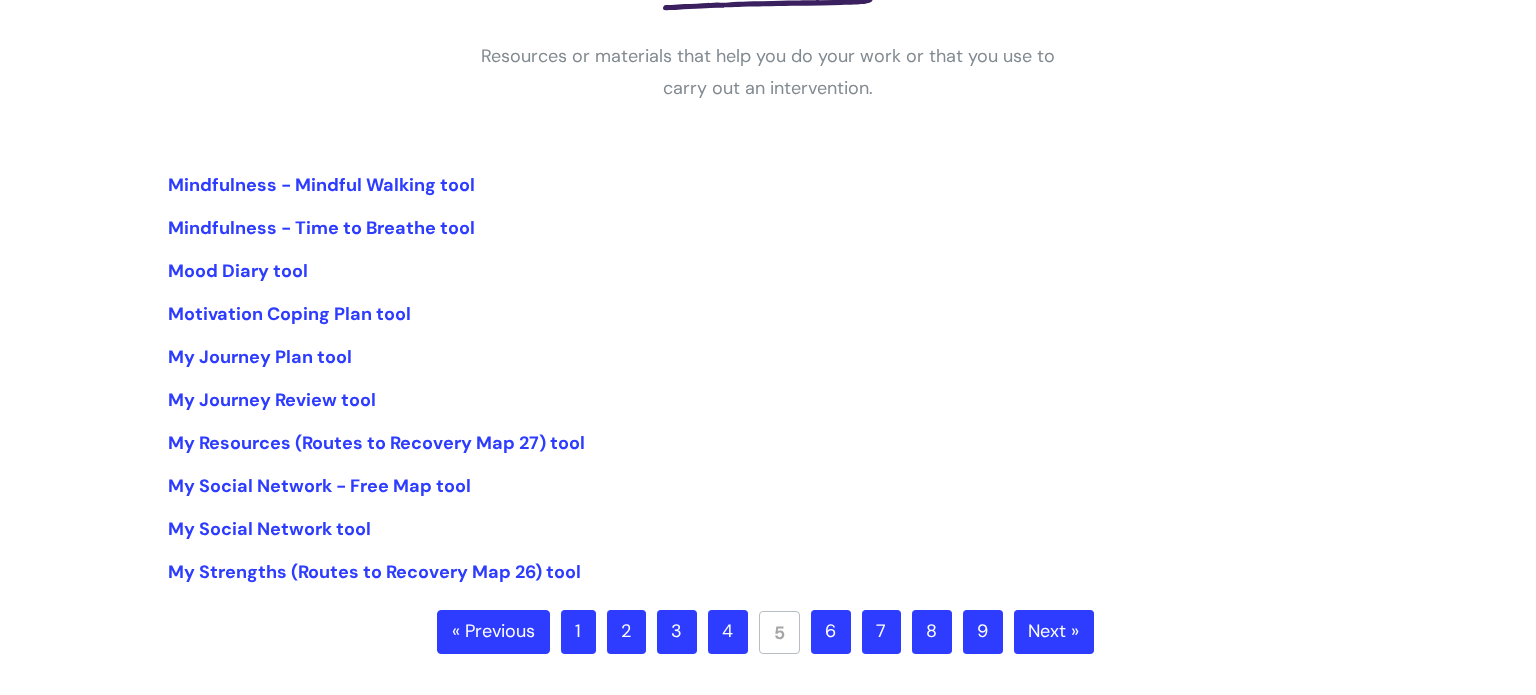 click on "4" at bounding box center (728, 632) 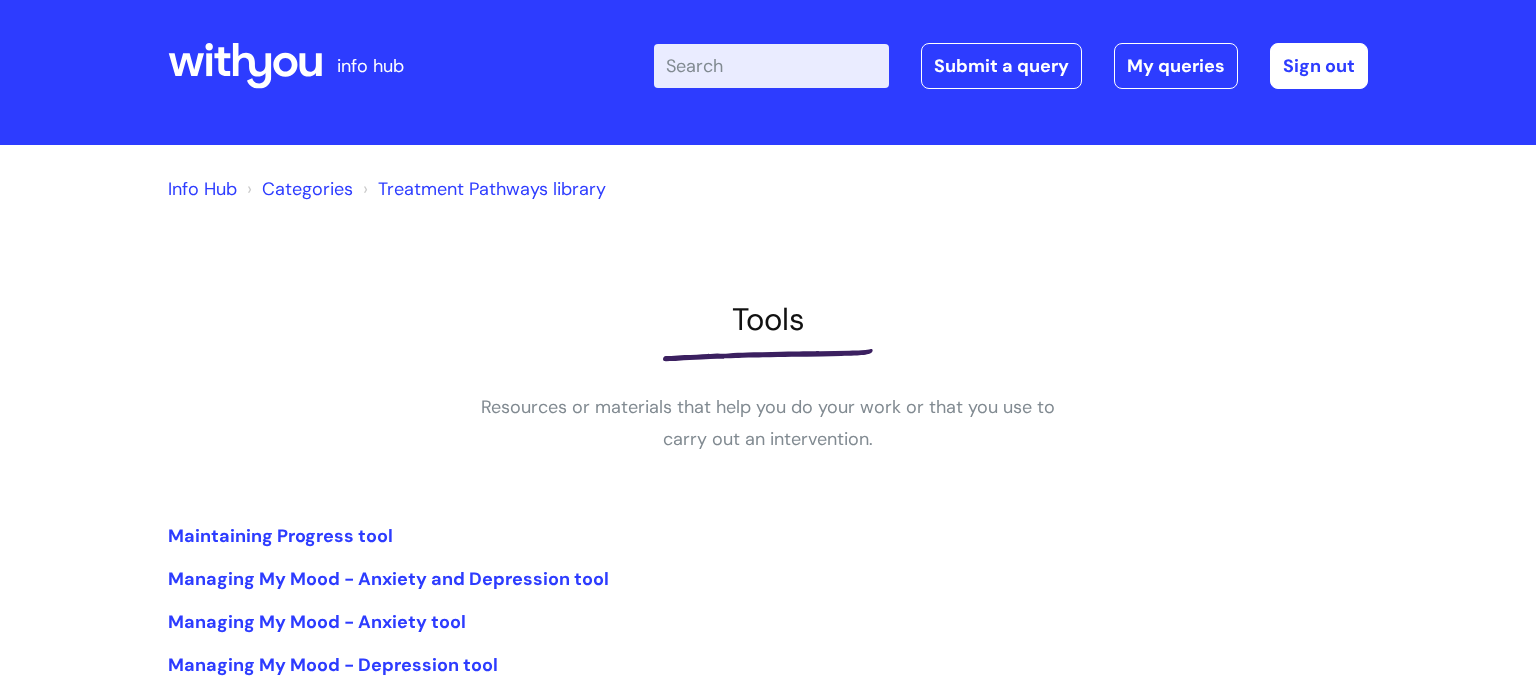 scroll, scrollTop: 0, scrollLeft: 0, axis: both 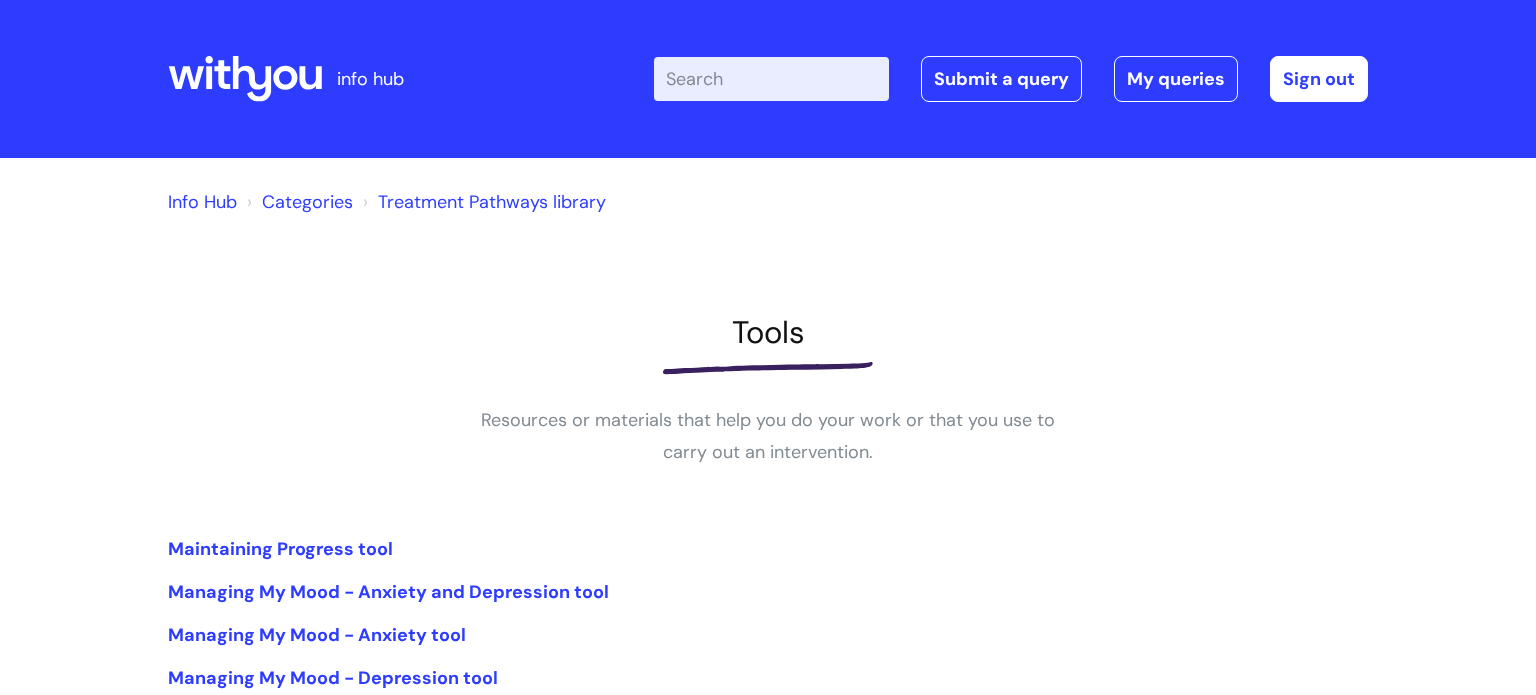 click on "Categories" at bounding box center [307, 202] 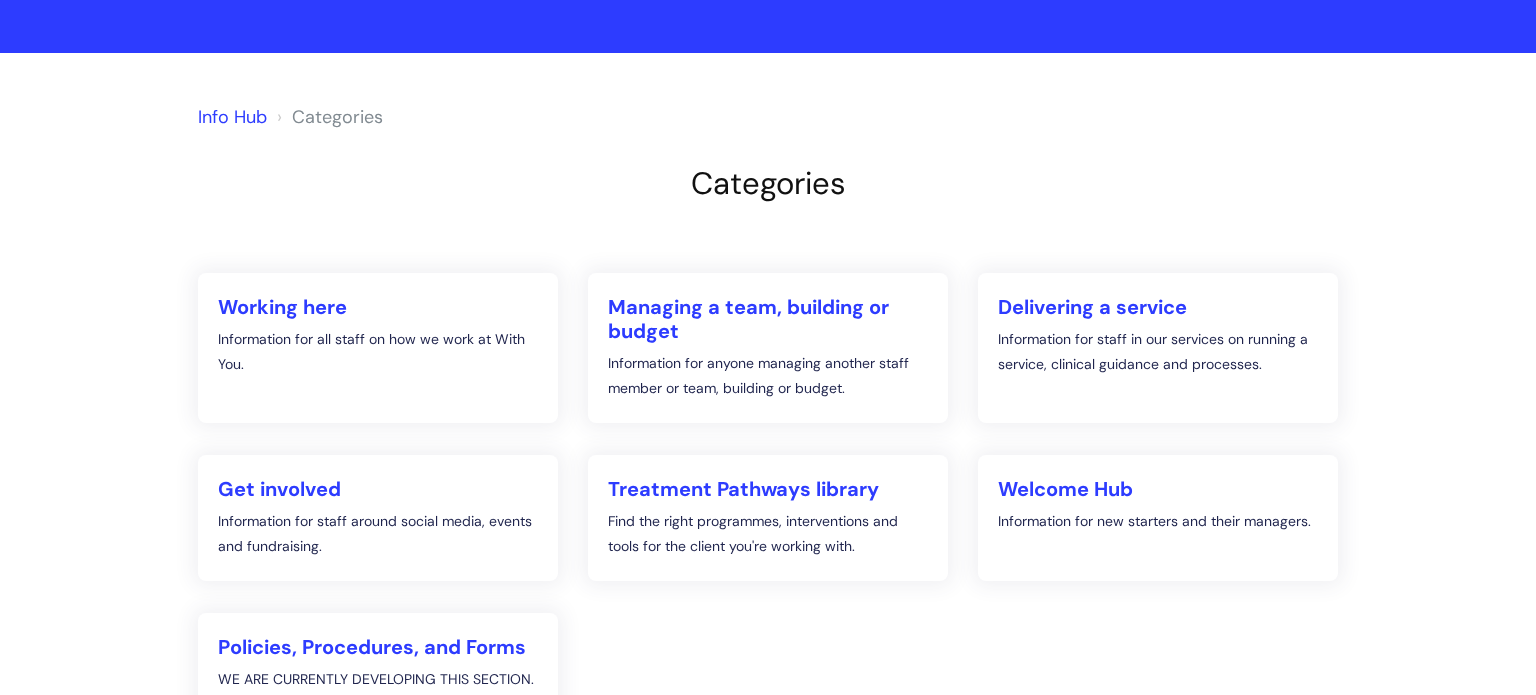 scroll, scrollTop: 0, scrollLeft: 0, axis: both 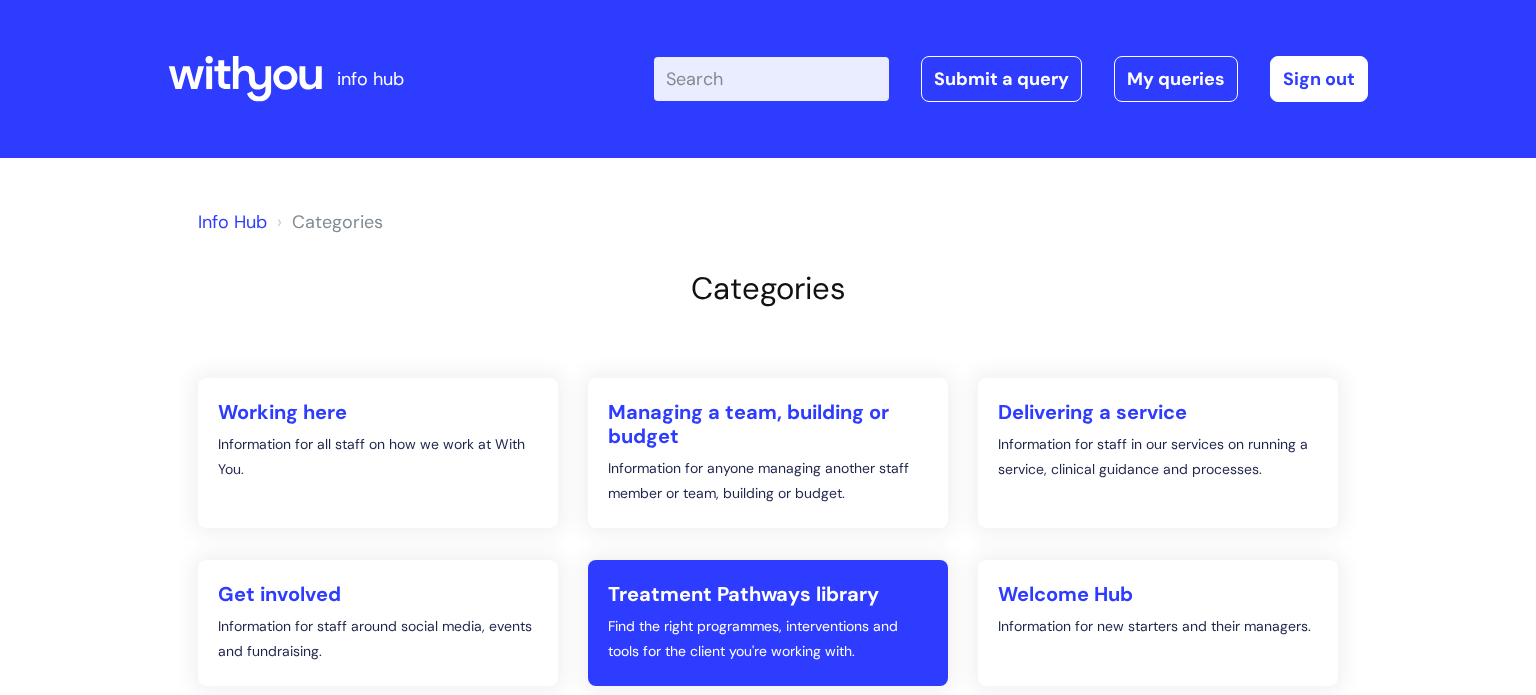 click on "Treatment Pathways library
Find the right programmes, interventions and tools for the client you're working with." at bounding box center [768, 623] 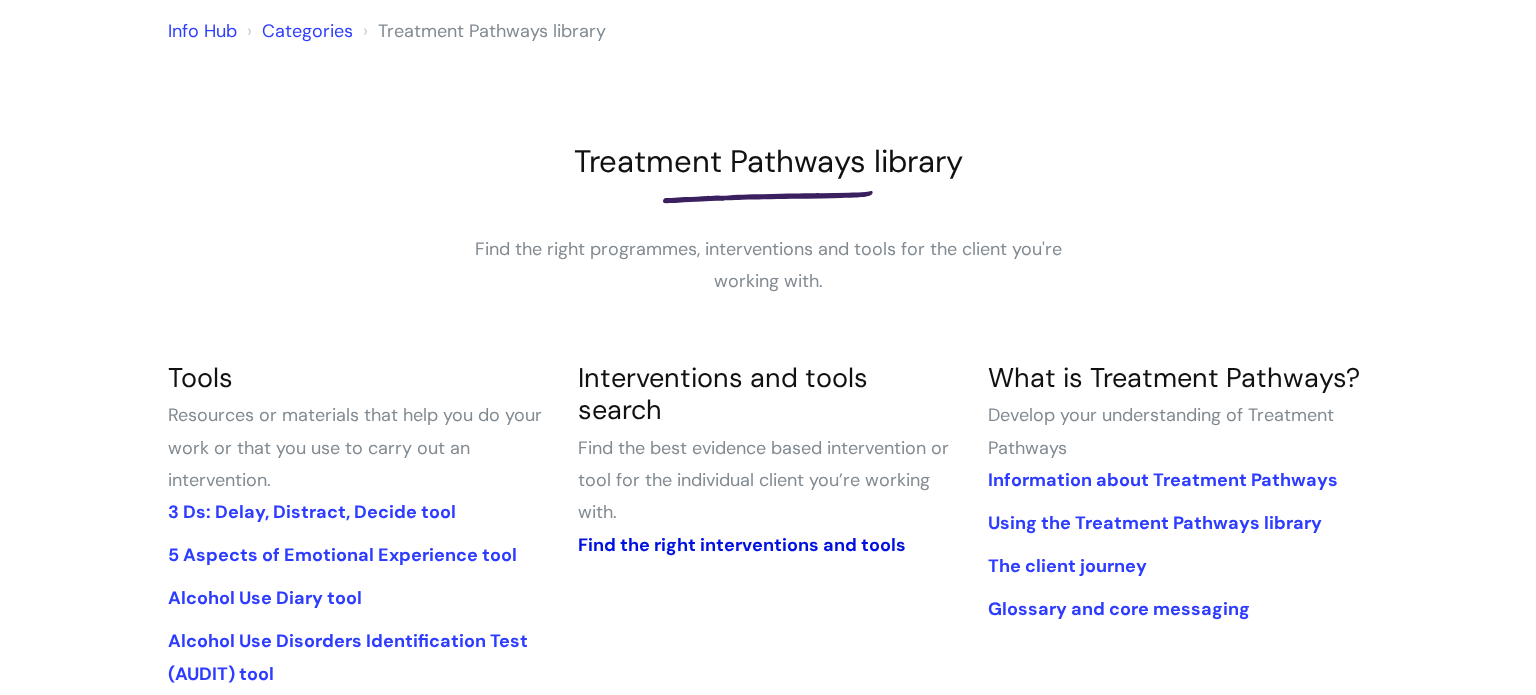 scroll, scrollTop: 186, scrollLeft: 0, axis: vertical 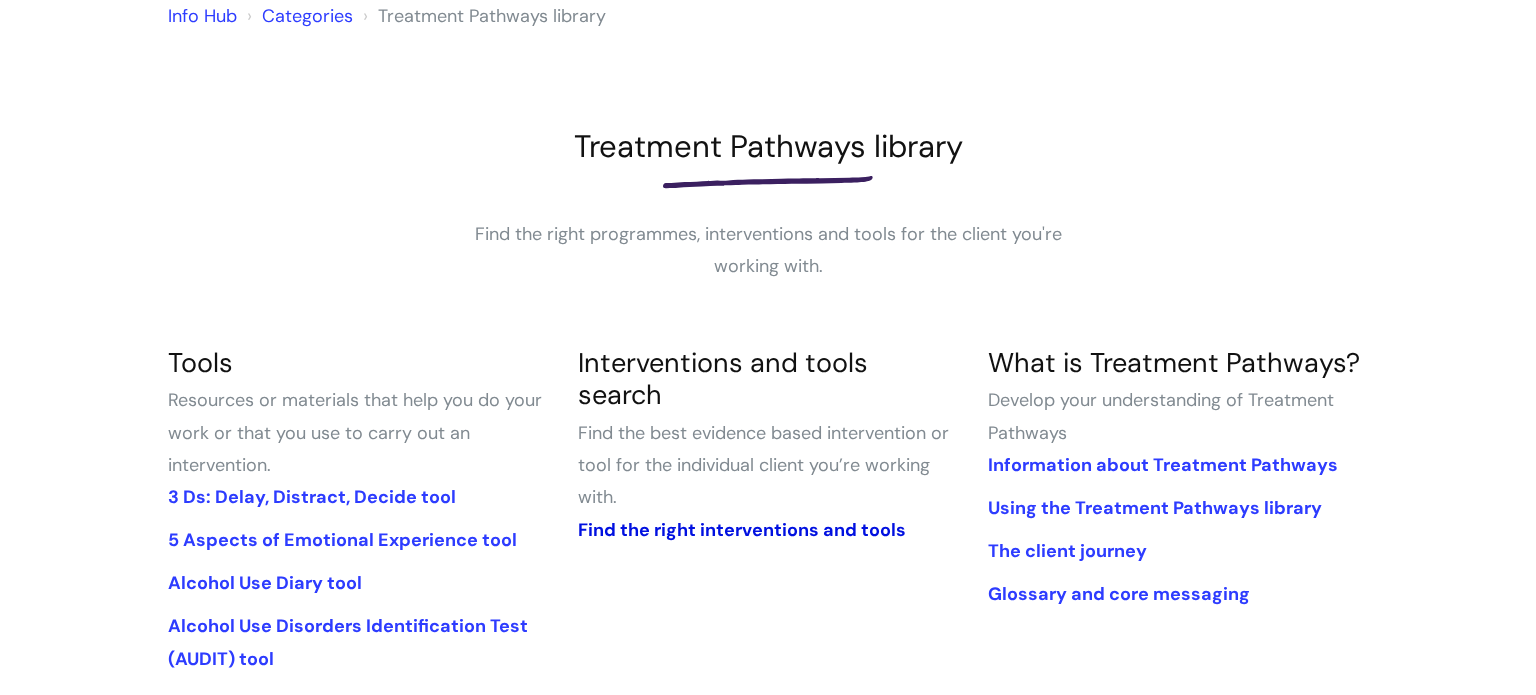 click on "Find the right interventions and tools" at bounding box center [742, 530] 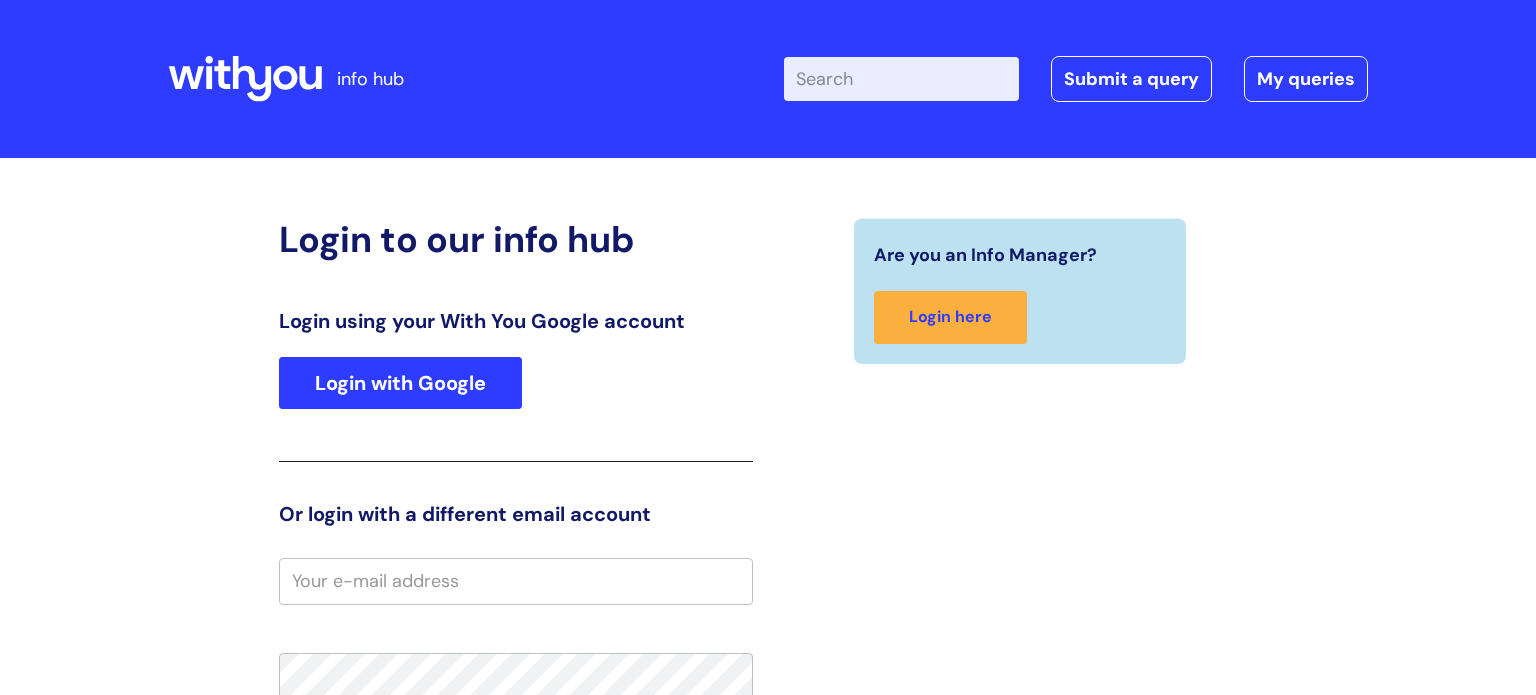 scroll, scrollTop: 0, scrollLeft: 0, axis: both 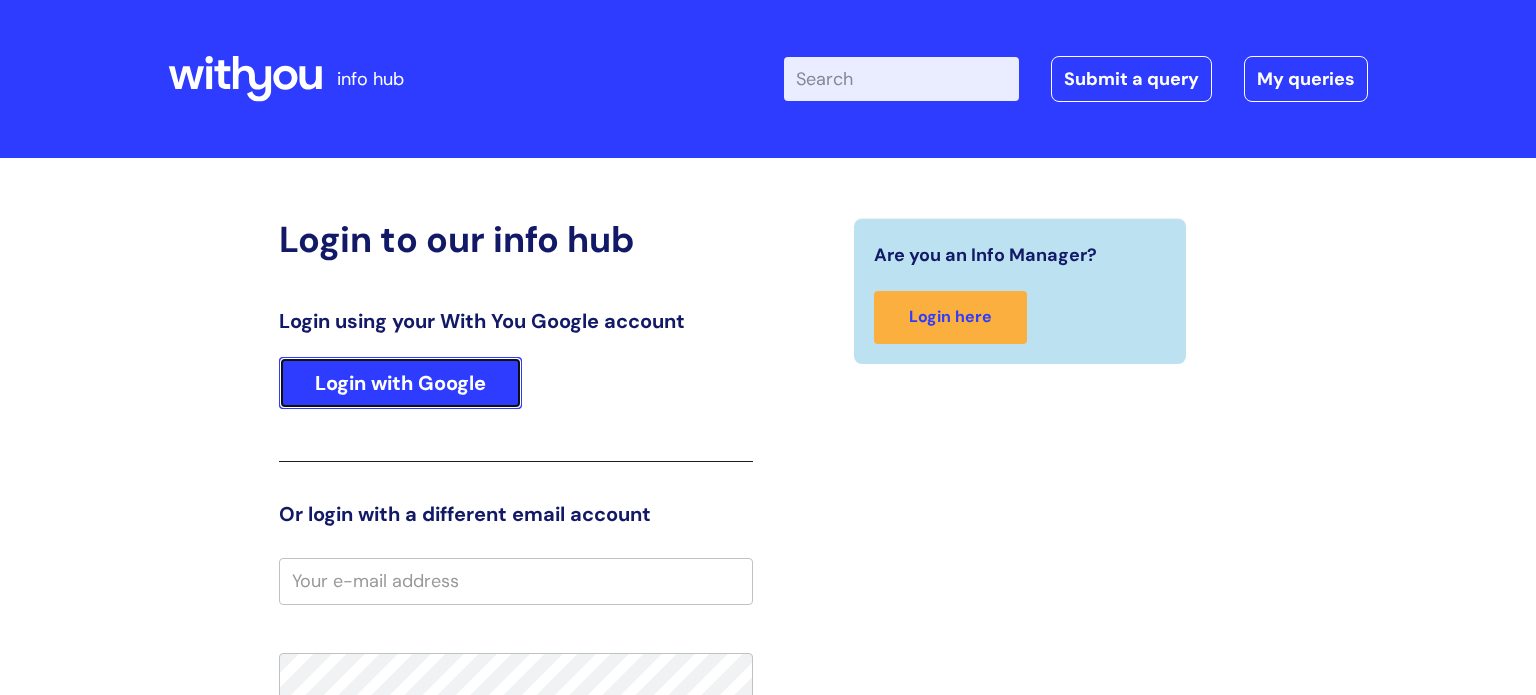click on "Login with Google" at bounding box center [400, 383] 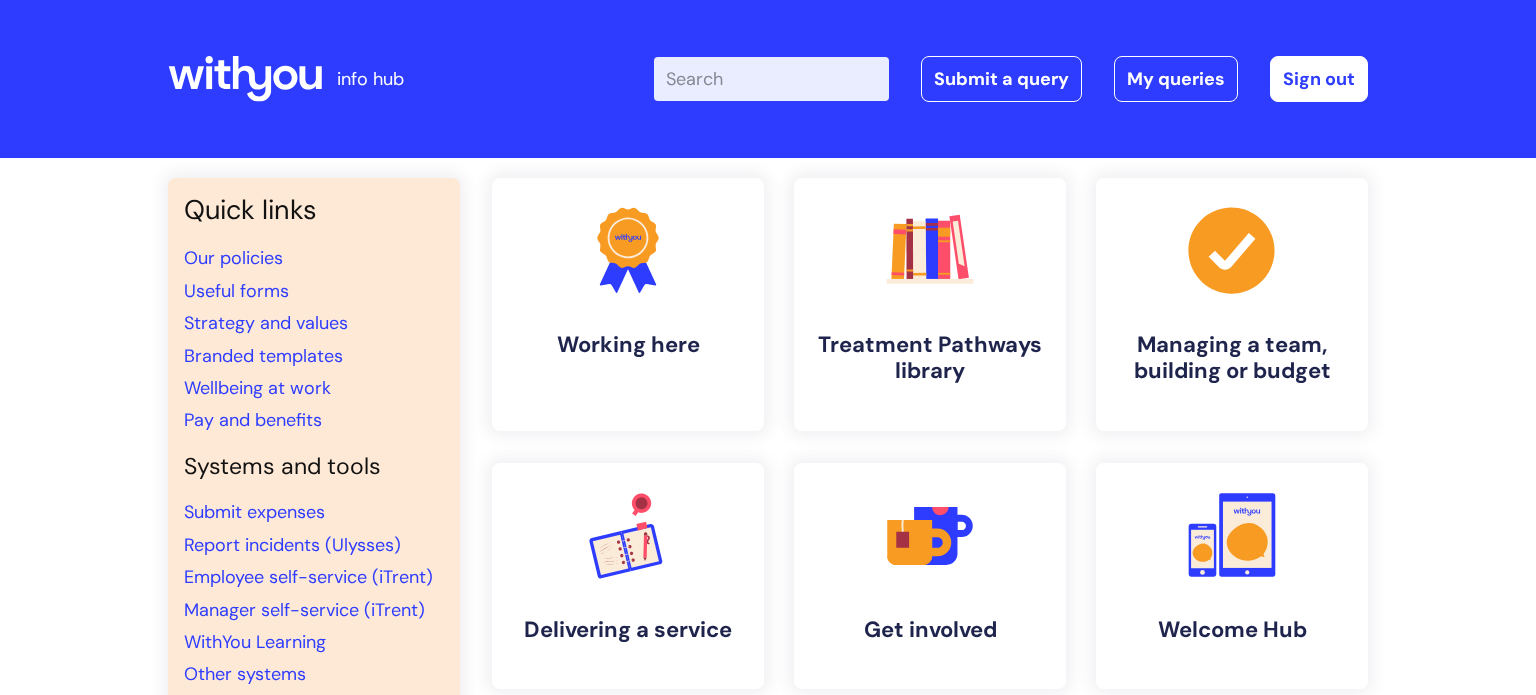 scroll, scrollTop: 0, scrollLeft: 0, axis: both 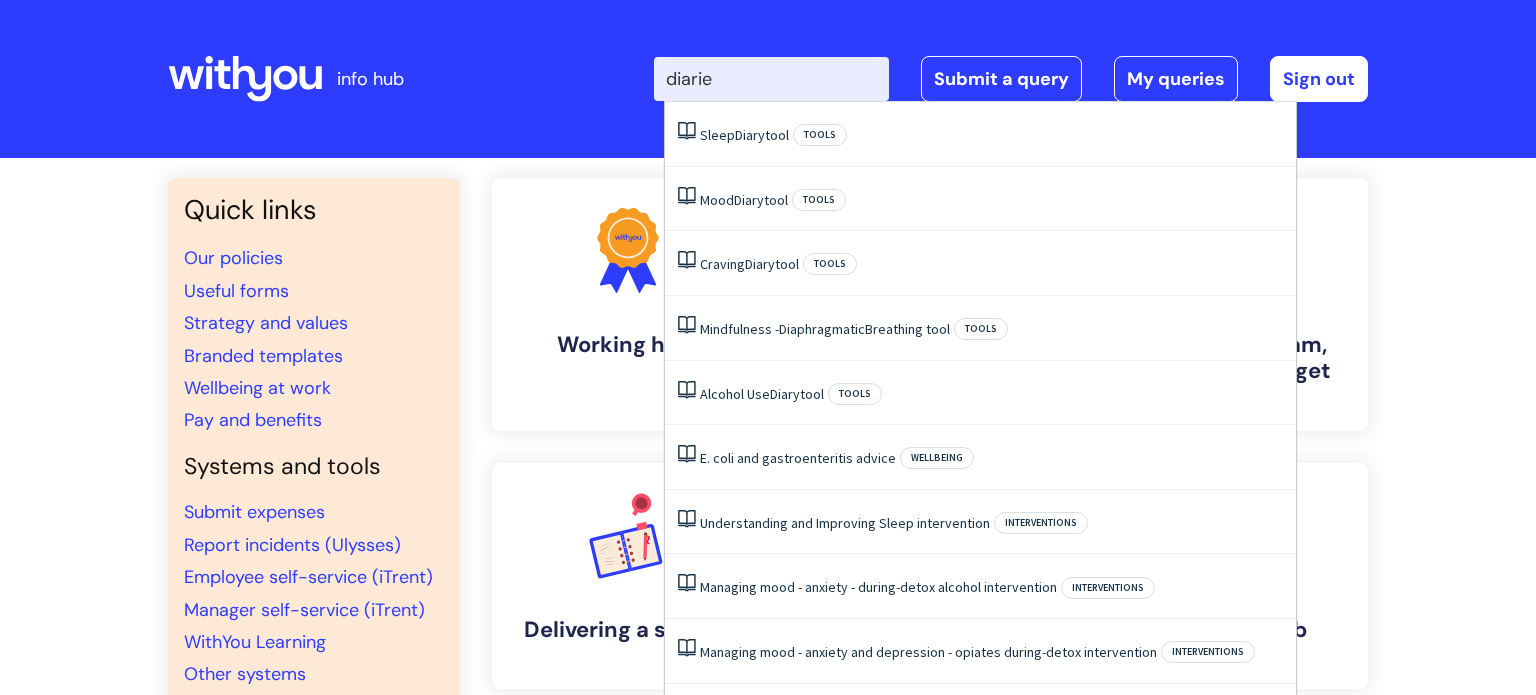 type on "diaries" 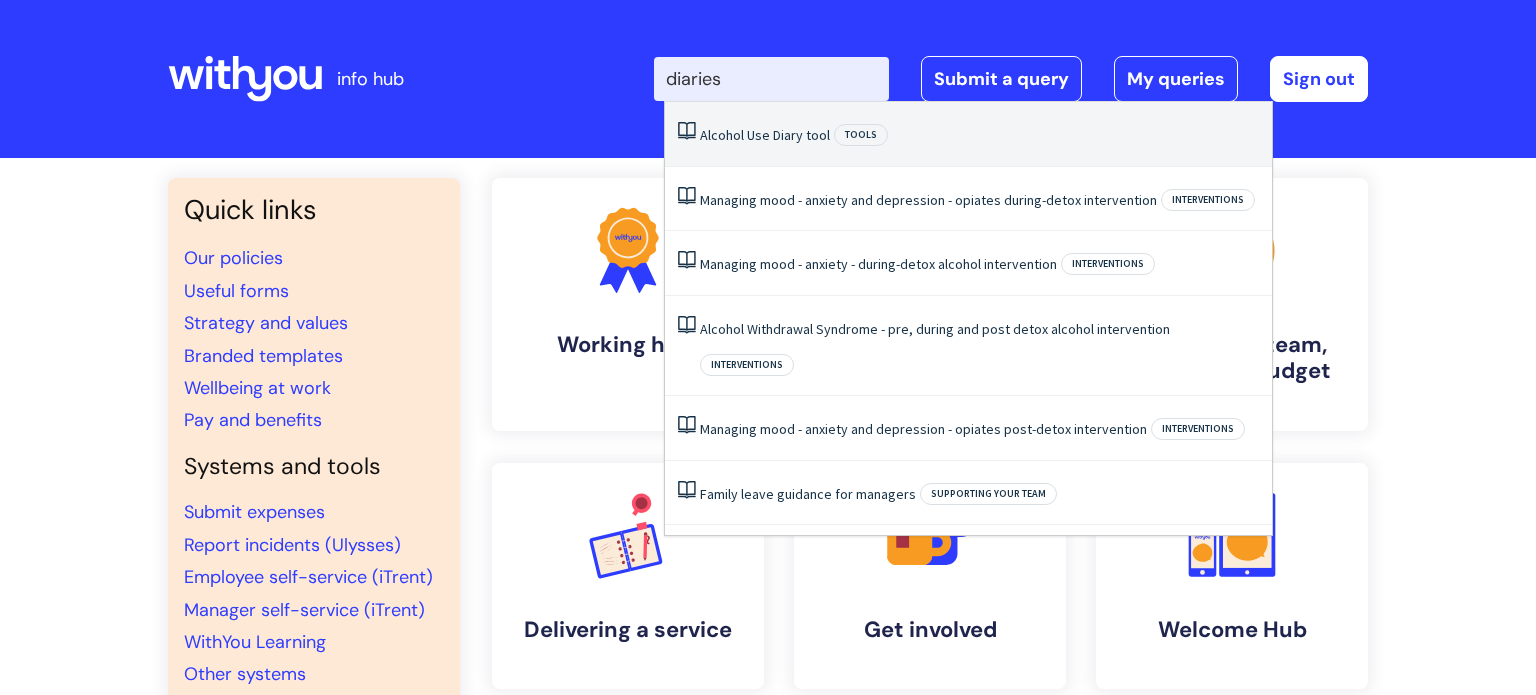 click on "Alcohol Use Diary tool   Tools" at bounding box center [968, 134] 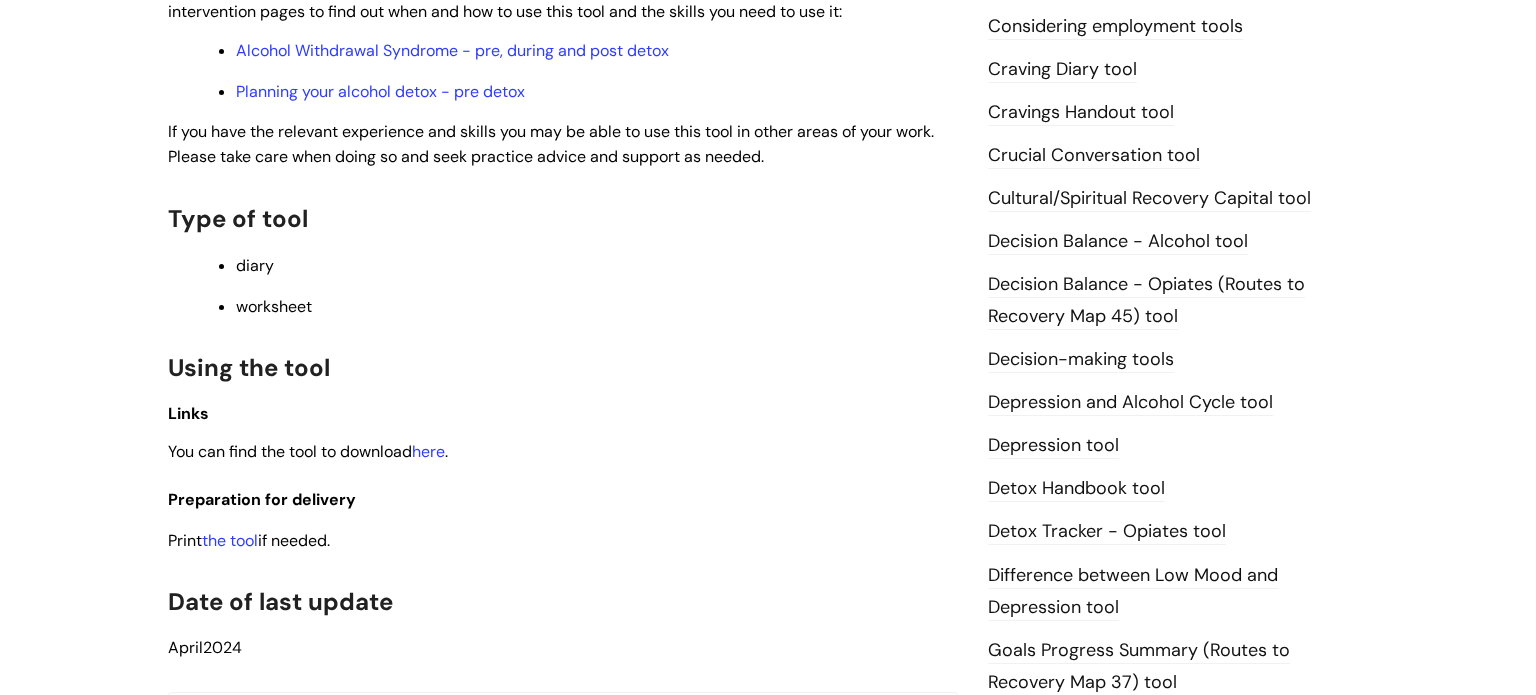 scroll, scrollTop: 820, scrollLeft: 0, axis: vertical 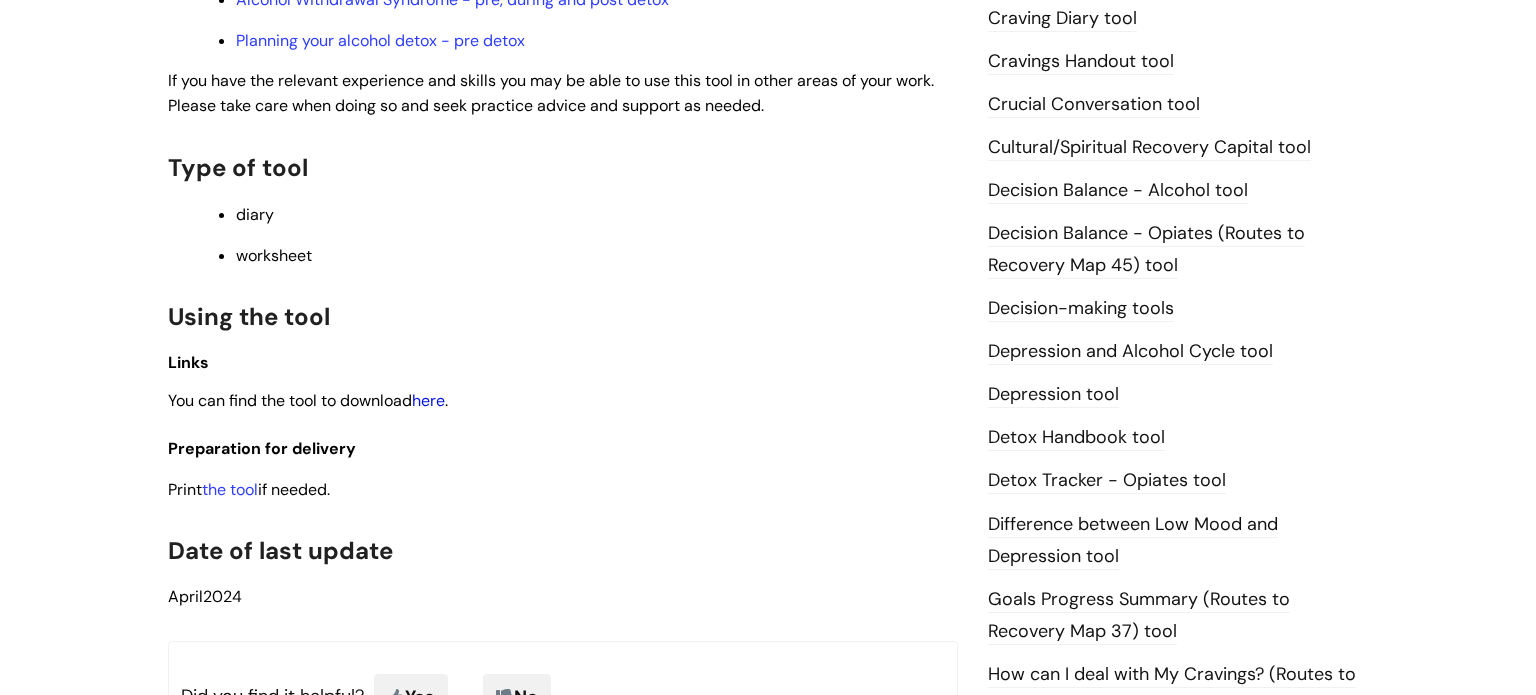 click on "here" at bounding box center [428, 400] 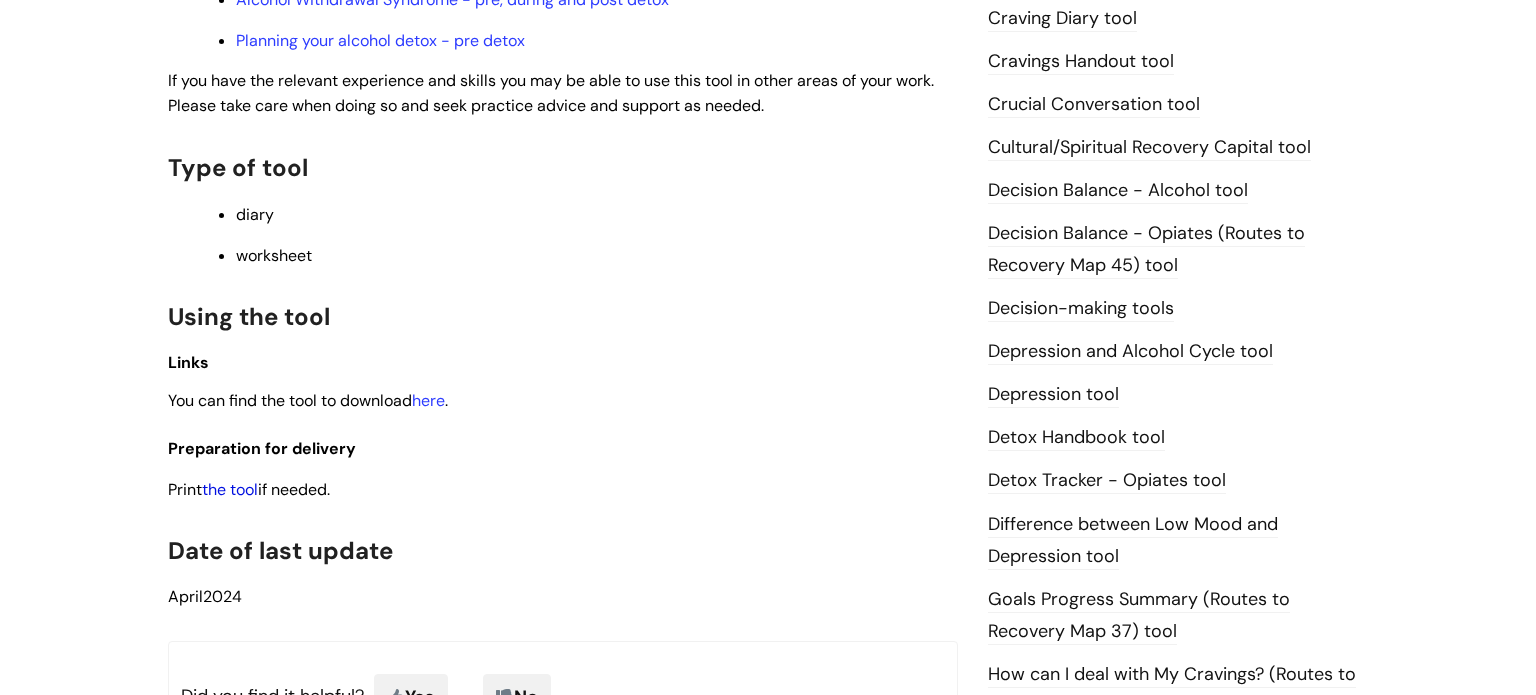click on "the tool" at bounding box center (230, 489) 